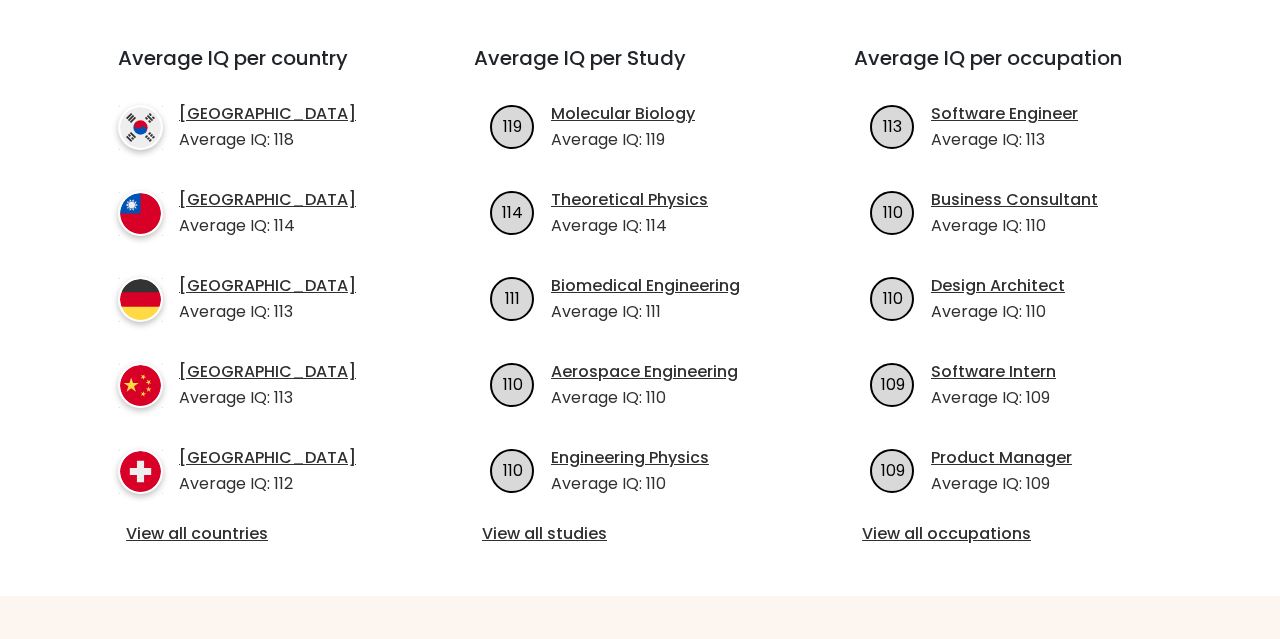 scroll, scrollTop: 729, scrollLeft: 0, axis: vertical 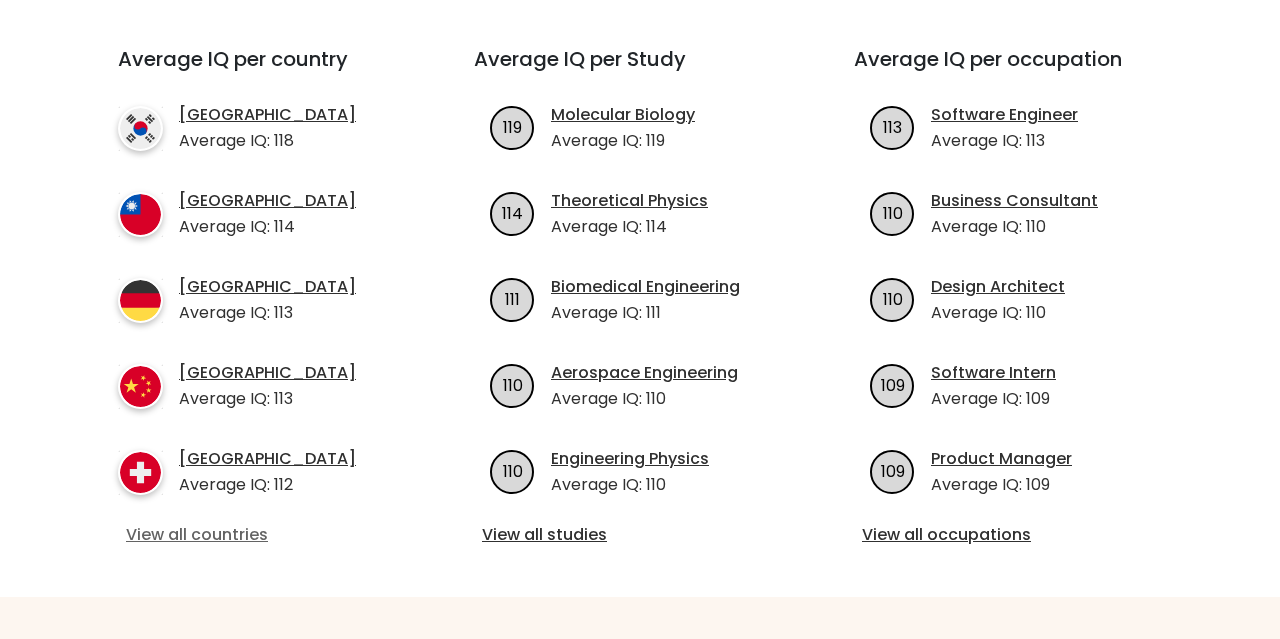 click on "View all countries" at bounding box center [260, 535] 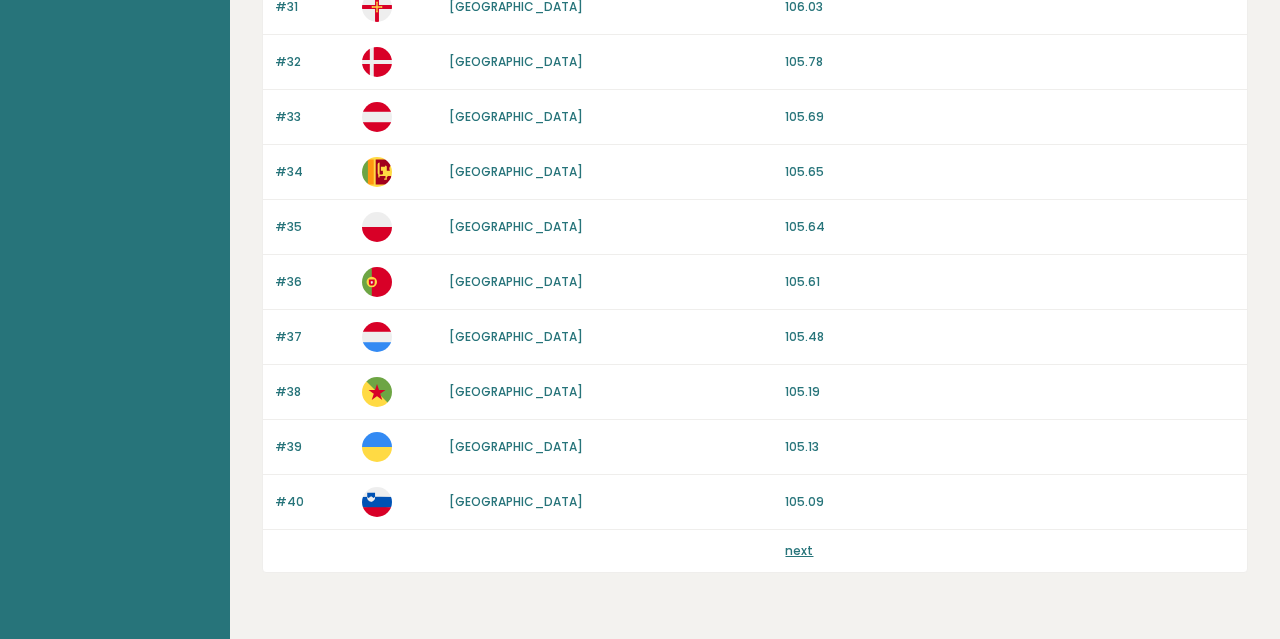 scroll, scrollTop: 1967, scrollLeft: 0, axis: vertical 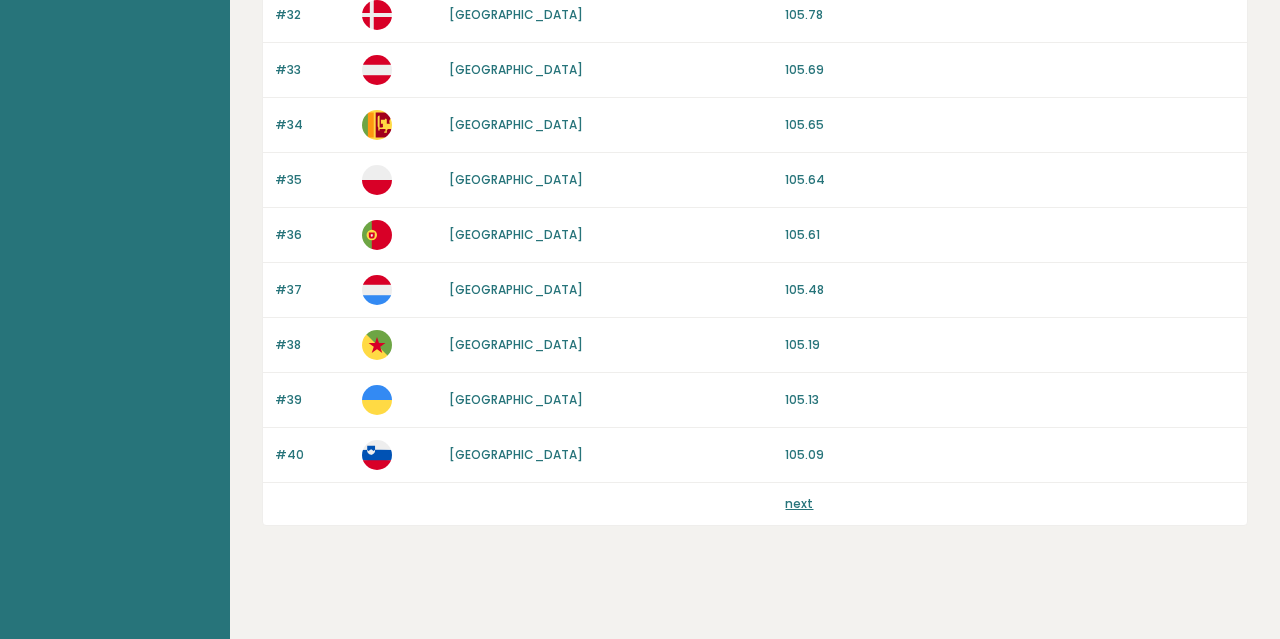 click on "next" at bounding box center [1010, 504] 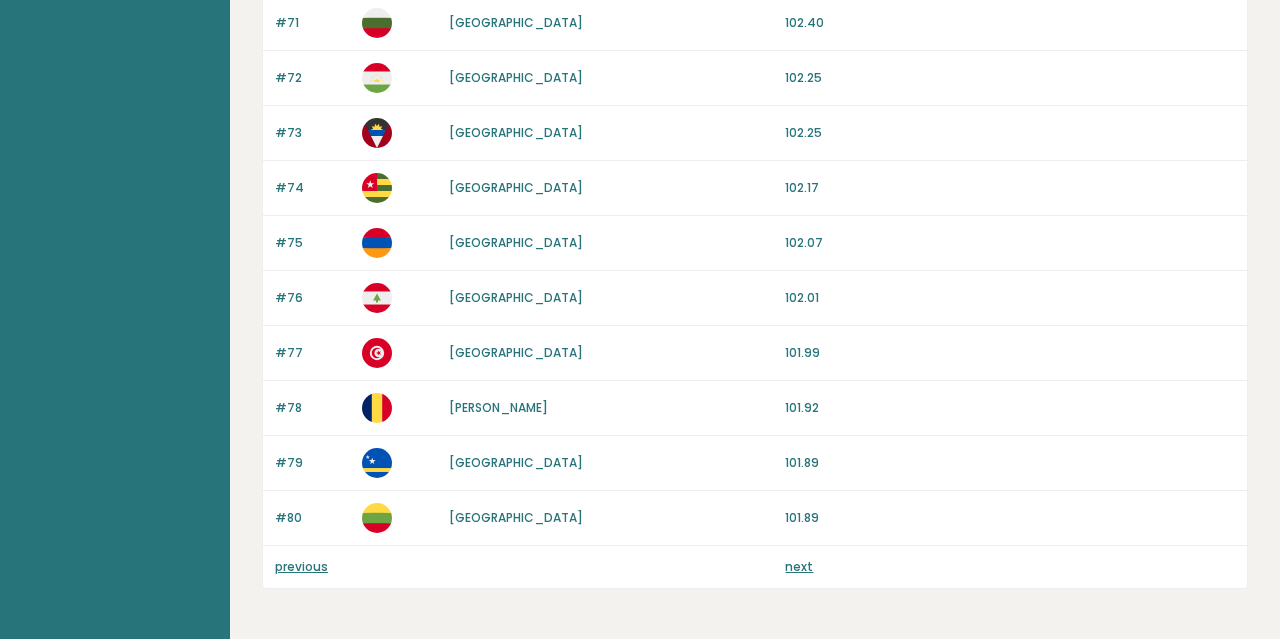scroll, scrollTop: 1906, scrollLeft: 0, axis: vertical 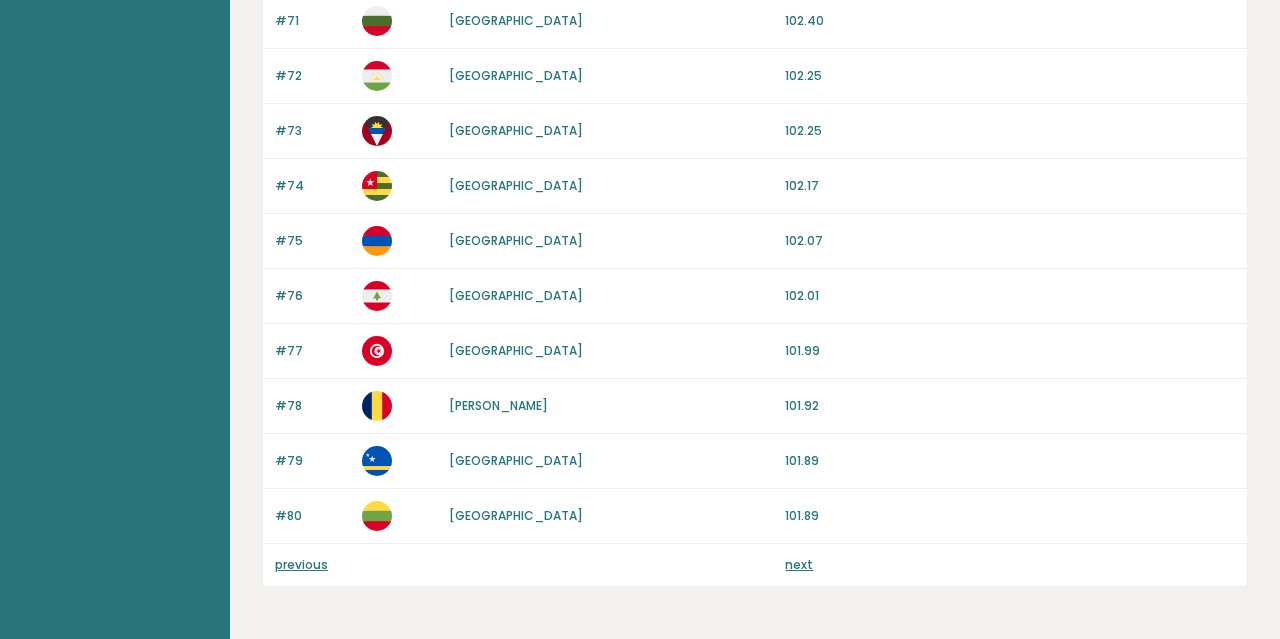 click on "next" at bounding box center (799, 564) 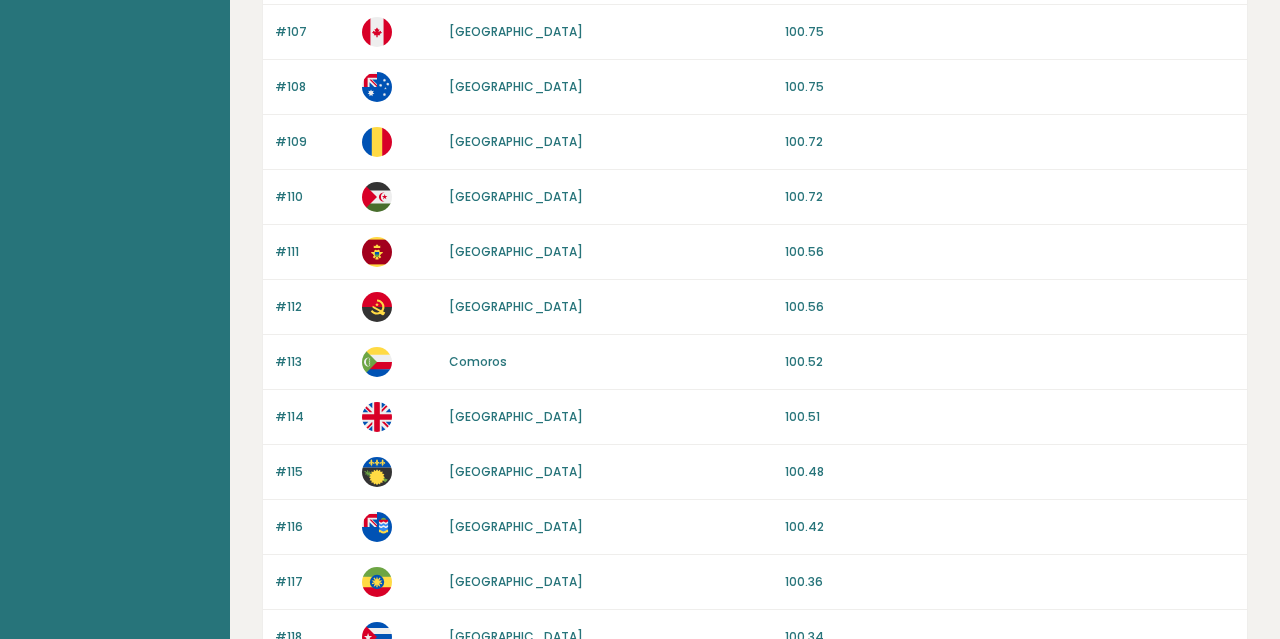 scroll, scrollTop: 1967, scrollLeft: 0, axis: vertical 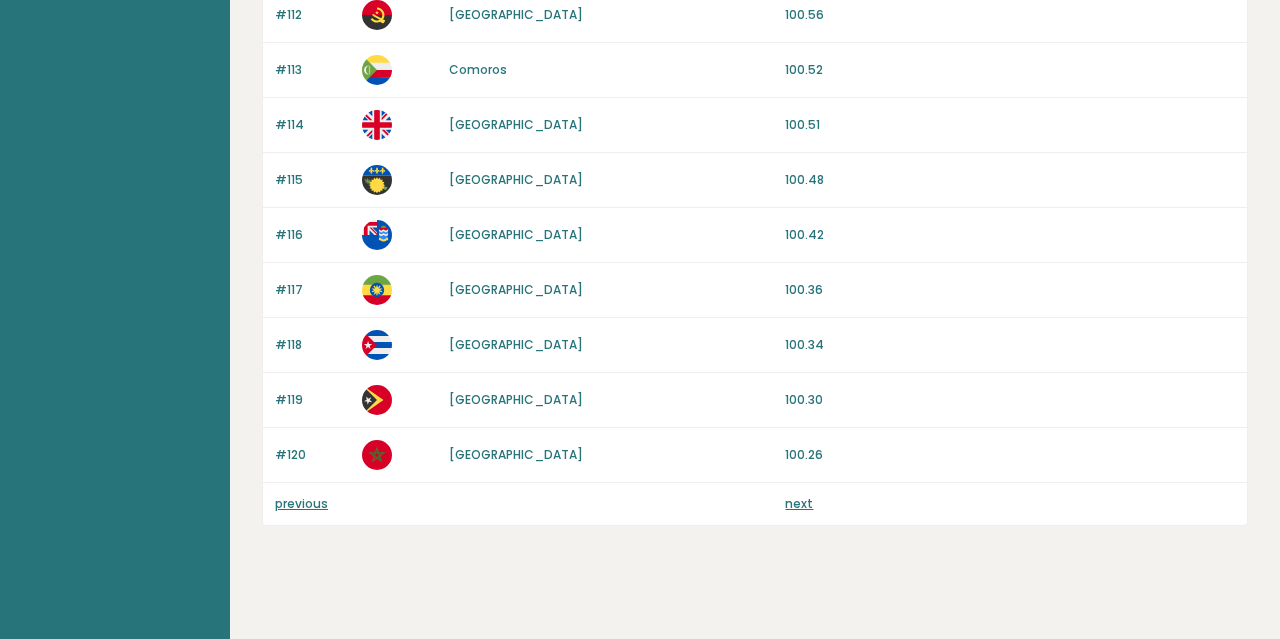 click on "next" at bounding box center [799, 503] 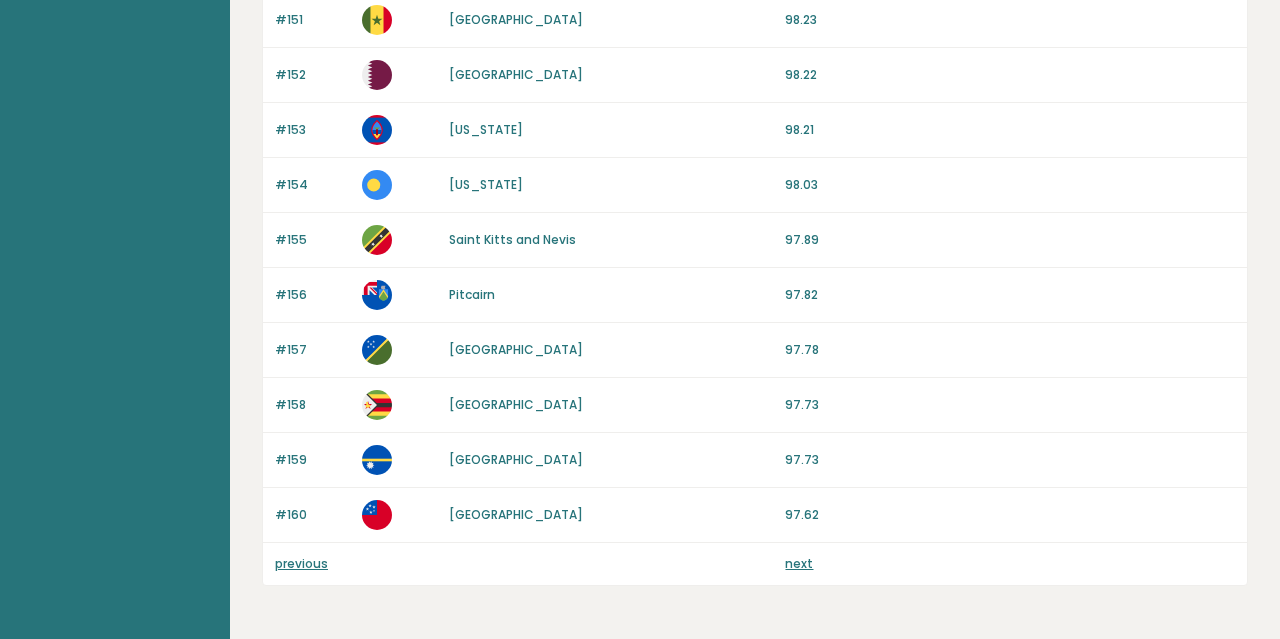 scroll, scrollTop: 1967, scrollLeft: 0, axis: vertical 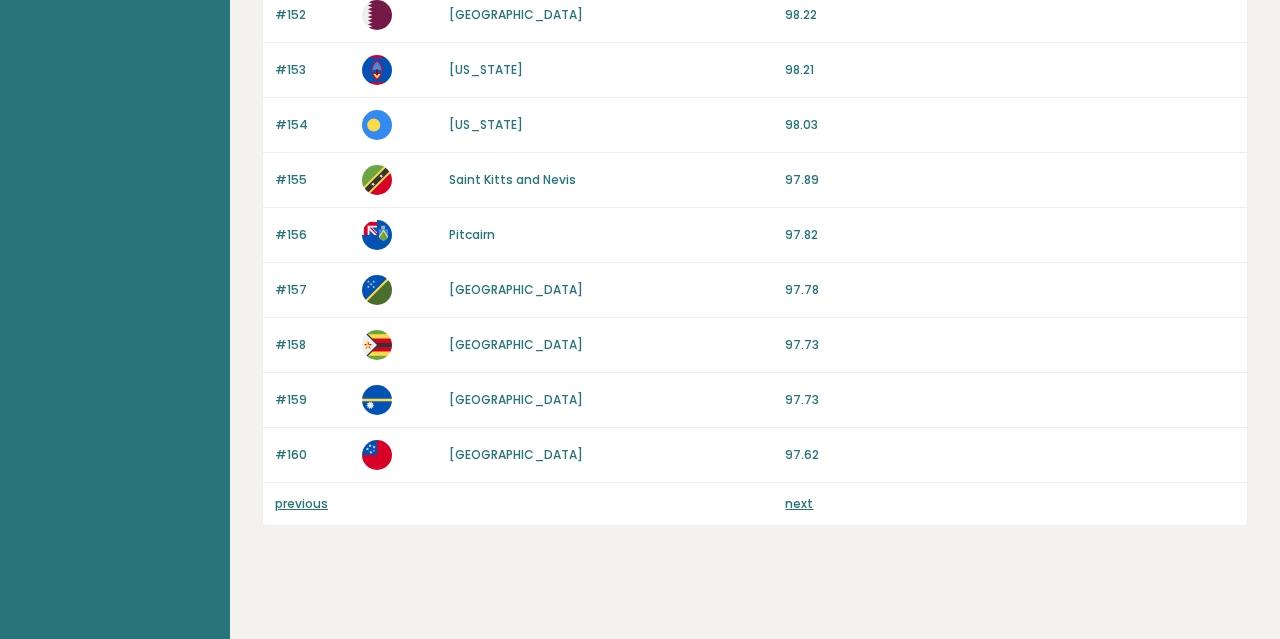 click on "next" at bounding box center [799, 503] 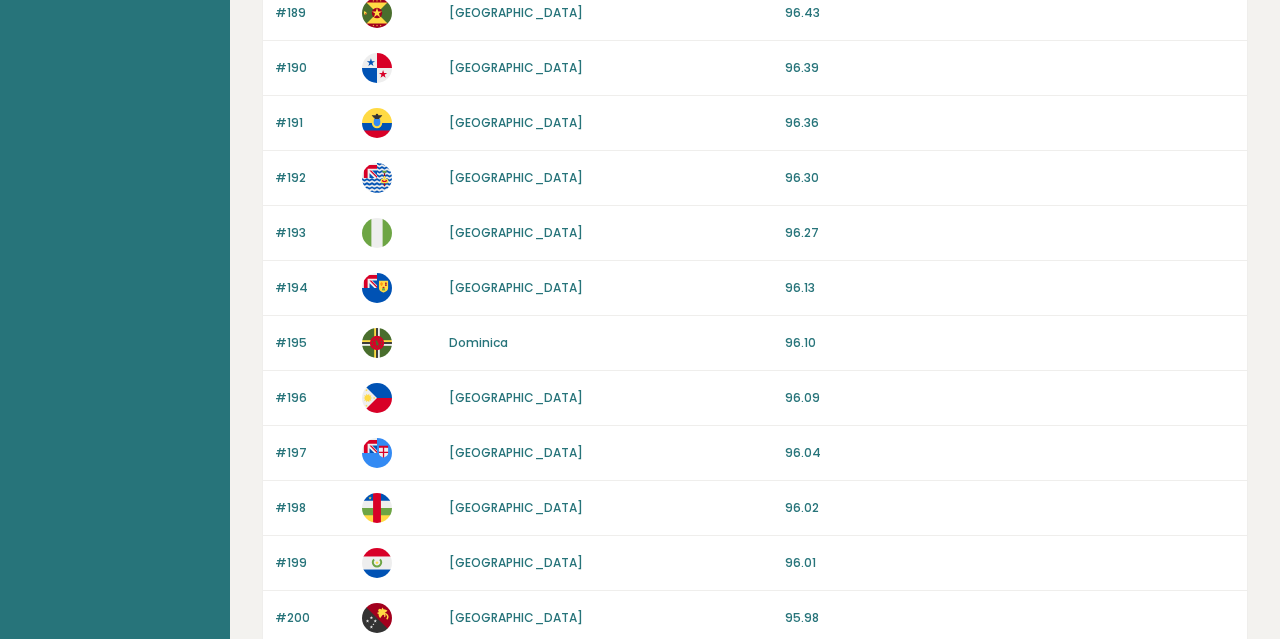 scroll, scrollTop: 1967, scrollLeft: 0, axis: vertical 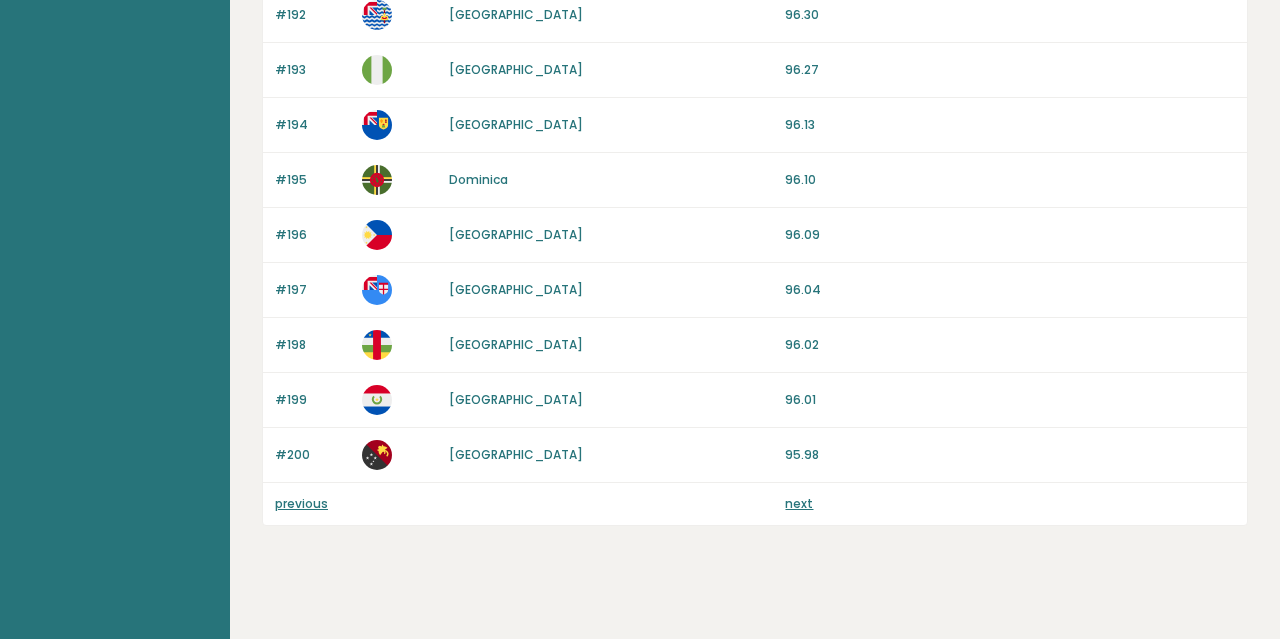 click on "Average IQ scores
per country
It is important to remember that intelligence is complex and multifaceted, and that intelligence tests do not capture all aspects of human cognitive ability. The BRGHT IQ Test measures candidates' logical reasoning, numerical and spatial reasoning skills.
Rank
Country
Avg IQ
#161
[GEOGRAPHIC_DATA]
97.55
#162
[GEOGRAPHIC_DATA]
97.51
#163
[GEOGRAPHIC_DATA]
97.44
#164" at bounding box center [755, -626] 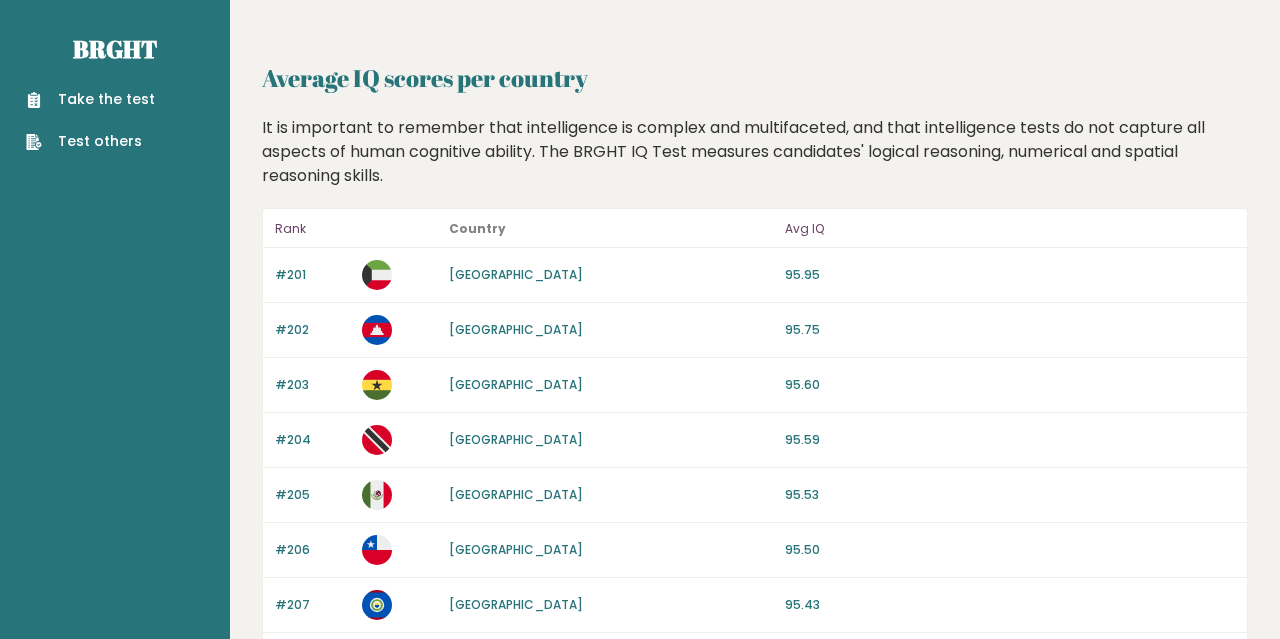 scroll, scrollTop: 0, scrollLeft: 0, axis: both 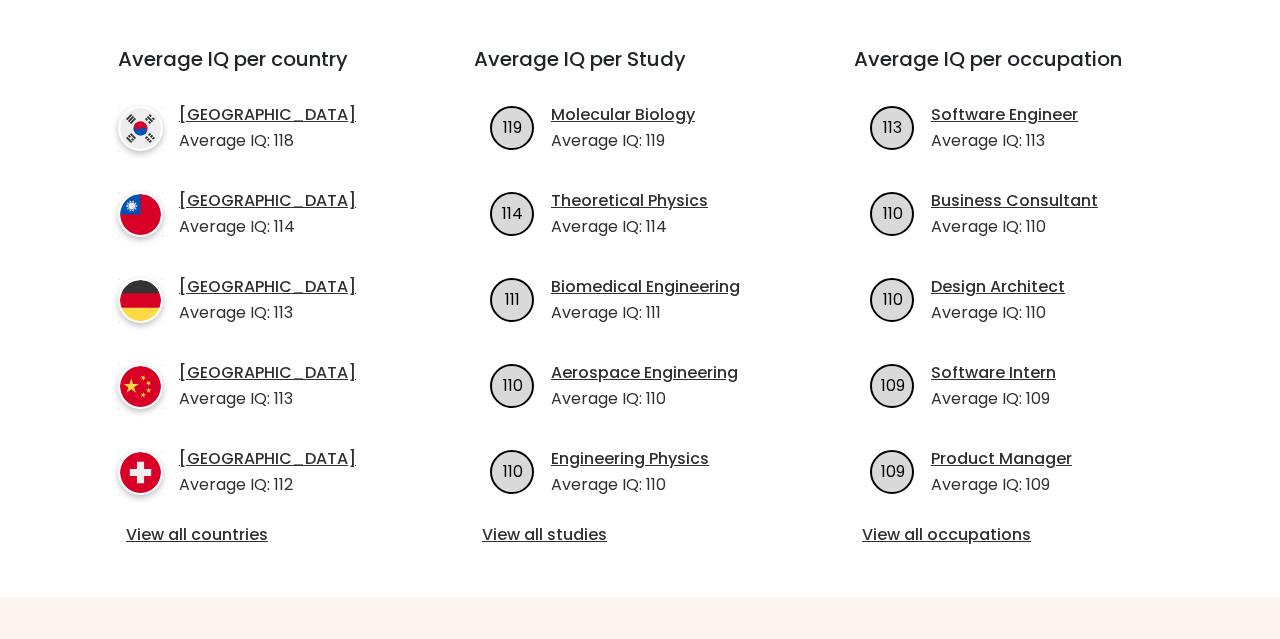 click on "Average IQ per occupation
113
Software Engineer
Average IQ: 113
110
Business Consultant
Average IQ: 110" at bounding box center (1020, 298) 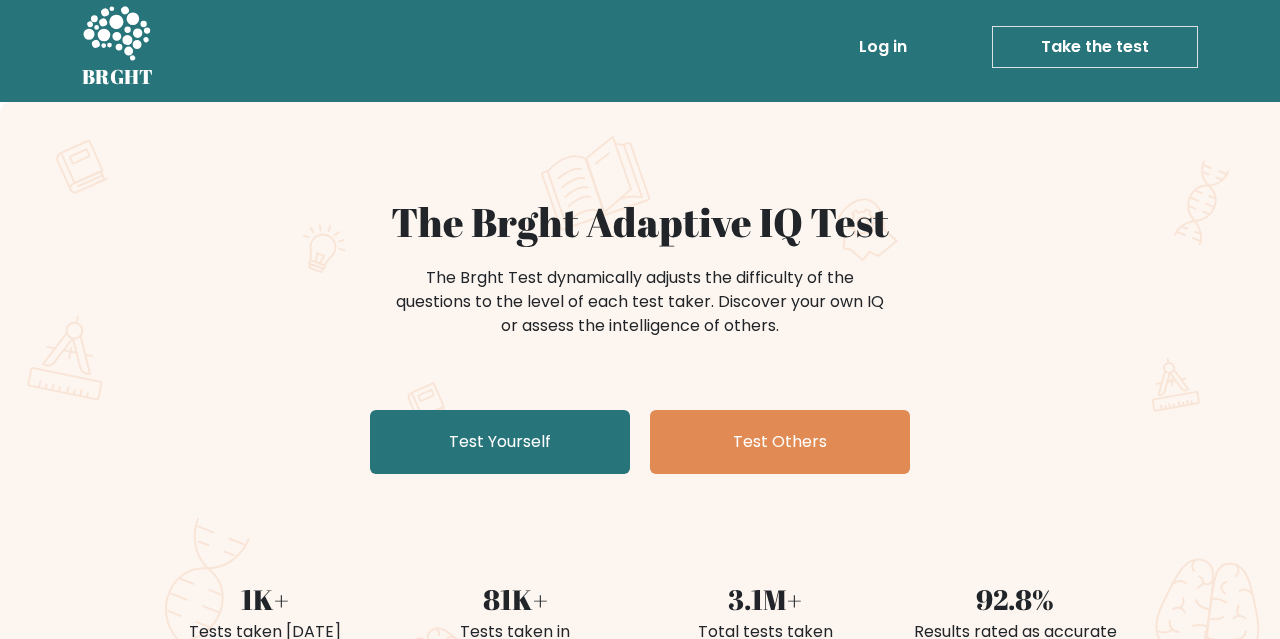 scroll, scrollTop: 0, scrollLeft: 0, axis: both 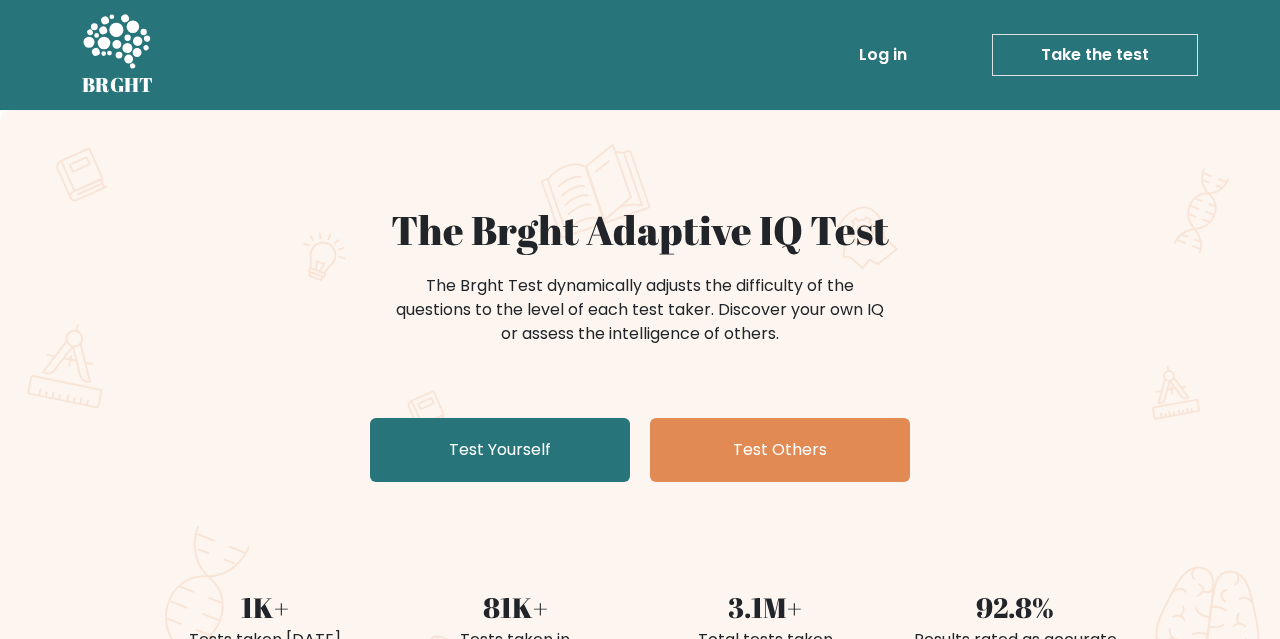 click on "Take the test" at bounding box center (1095, 55) 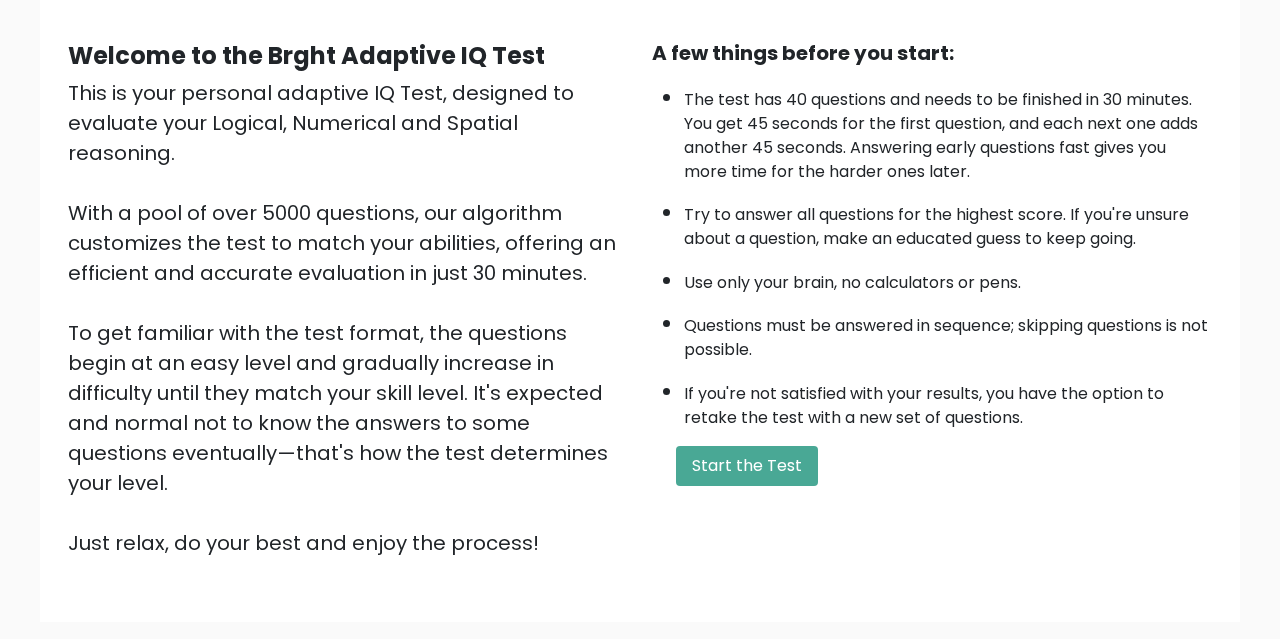 scroll, scrollTop: 186, scrollLeft: 0, axis: vertical 